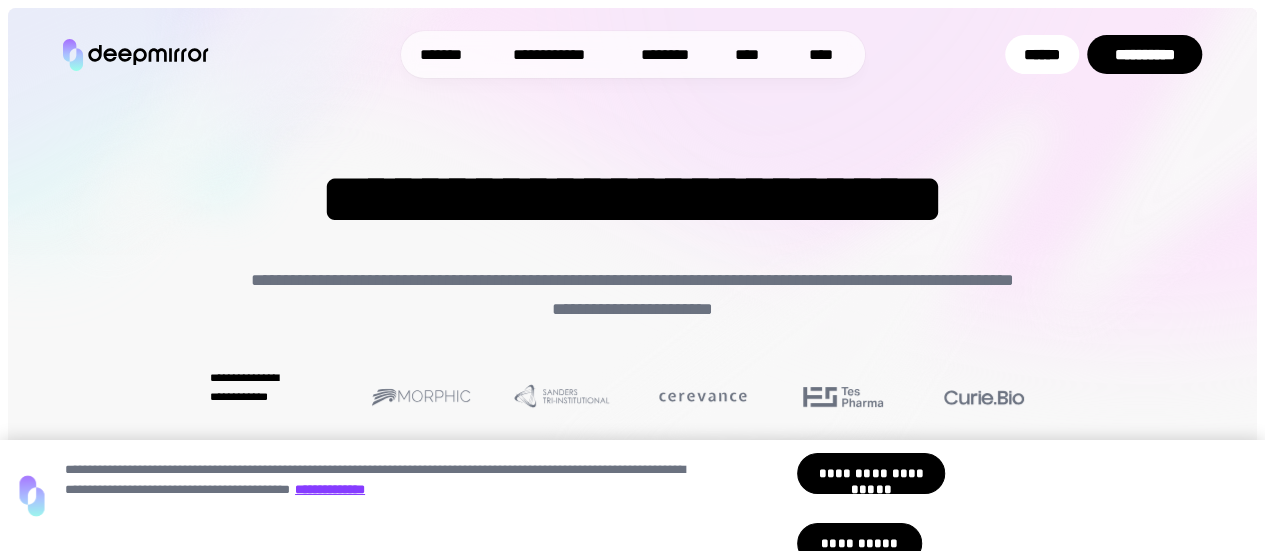 scroll, scrollTop: 100, scrollLeft: 0, axis: vertical 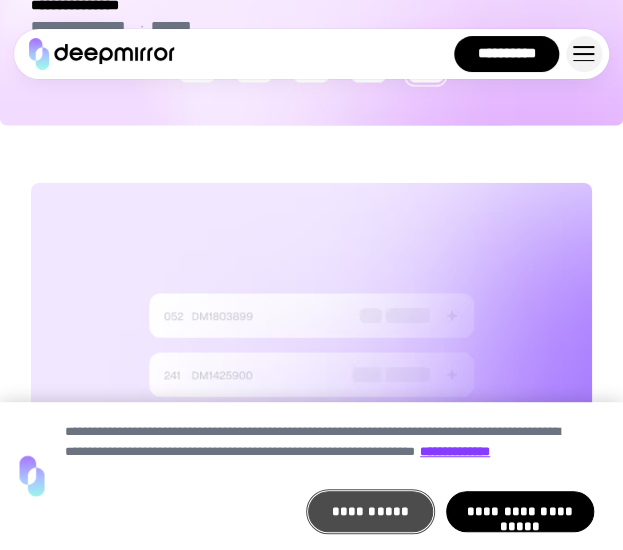 click on "**********" at bounding box center (370, 511) 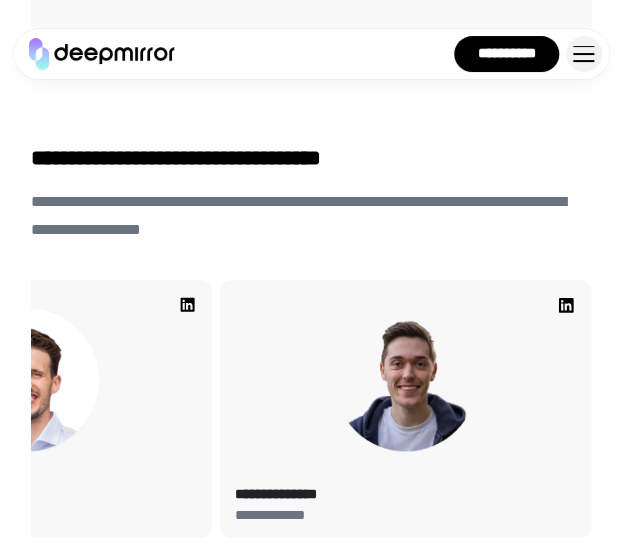 scroll, scrollTop: 6099, scrollLeft: 0, axis: vertical 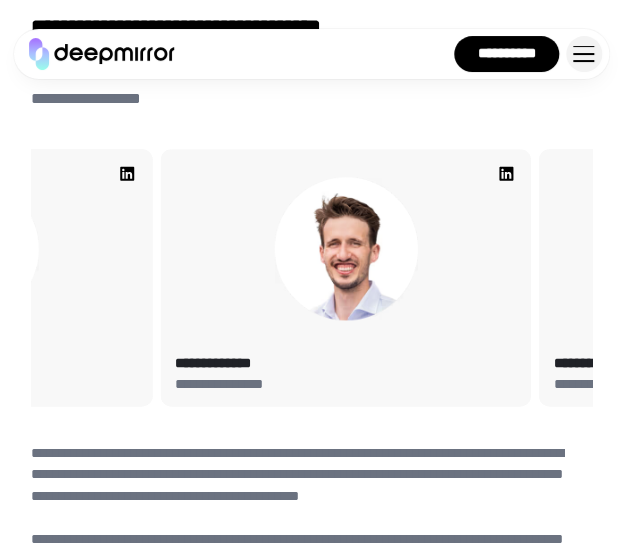 click on "**********" at bounding box center [311, 324] 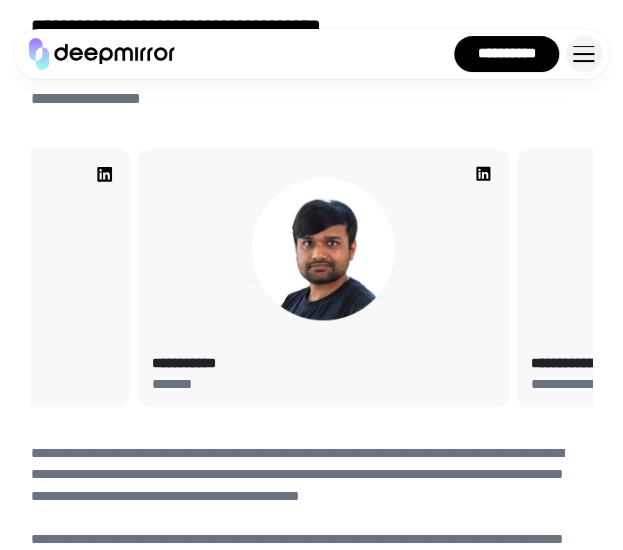 click on "**********" at bounding box center (311, -5824) 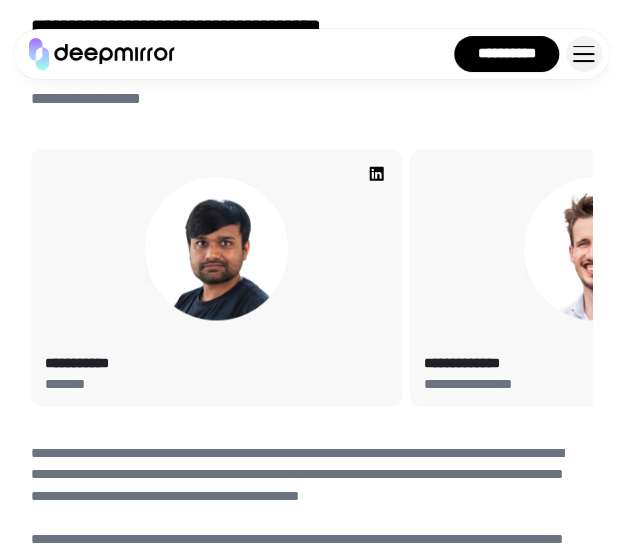 click on "**********" at bounding box center (311, -5824) 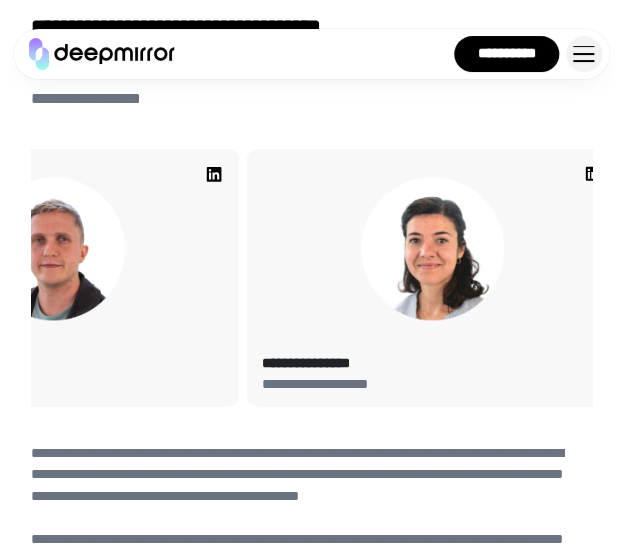 click on "**********" at bounding box center (311, -5824) 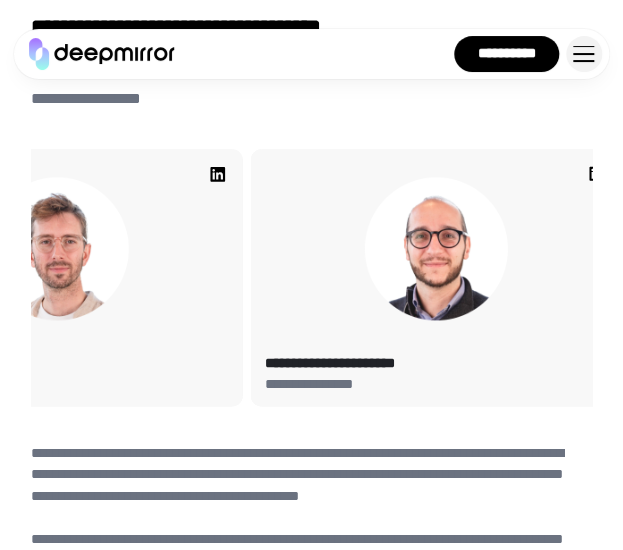 click on "**********" at bounding box center (311, -5824) 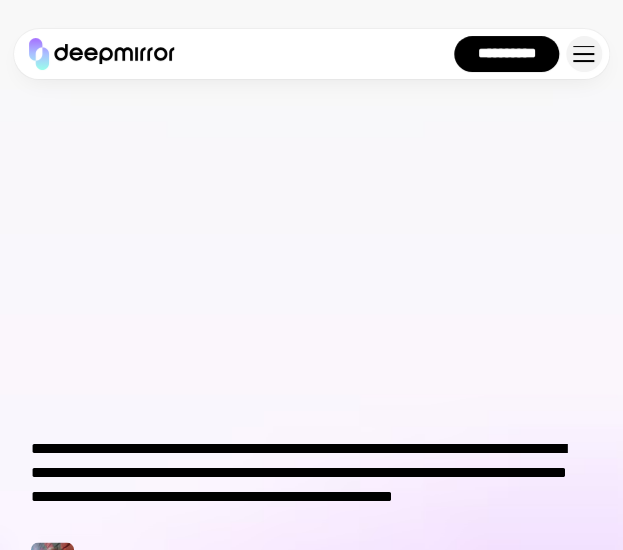 scroll, scrollTop: 599, scrollLeft: 0, axis: vertical 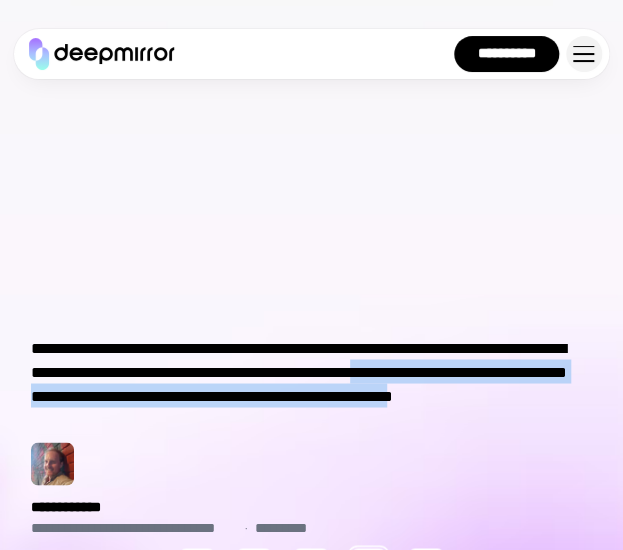 drag, startPoint x: 236, startPoint y: 421, endPoint x: 31, endPoint y: 385, distance: 208.13698 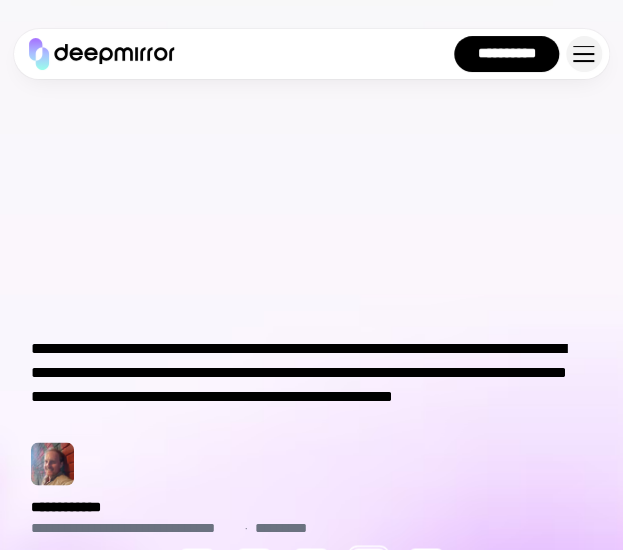 click on "**********" at bounding box center [311, 383] 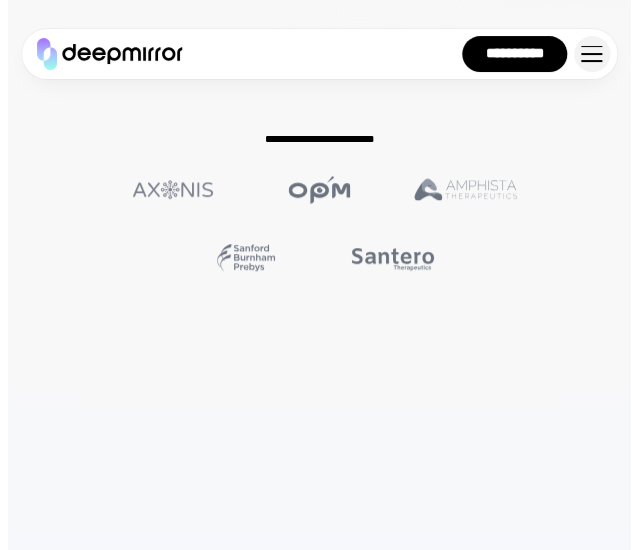 scroll, scrollTop: 0, scrollLeft: 0, axis: both 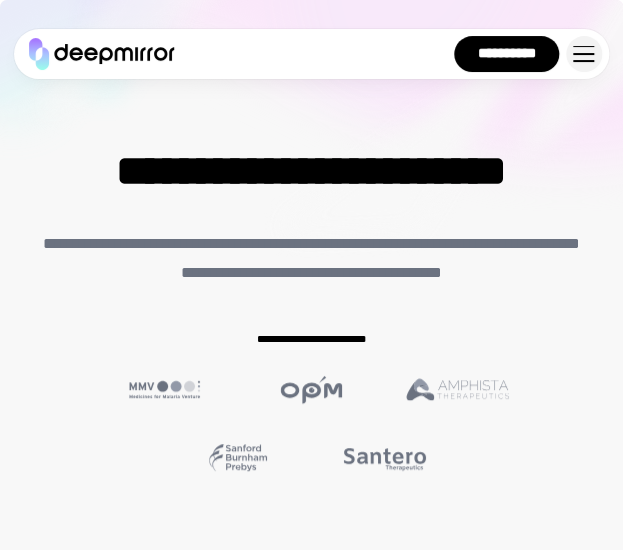 click at bounding box center (584, 54) 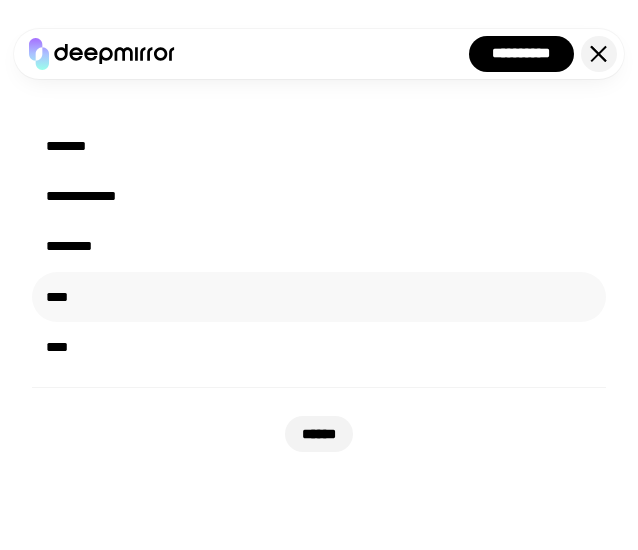 click on "****" at bounding box center [319, 297] 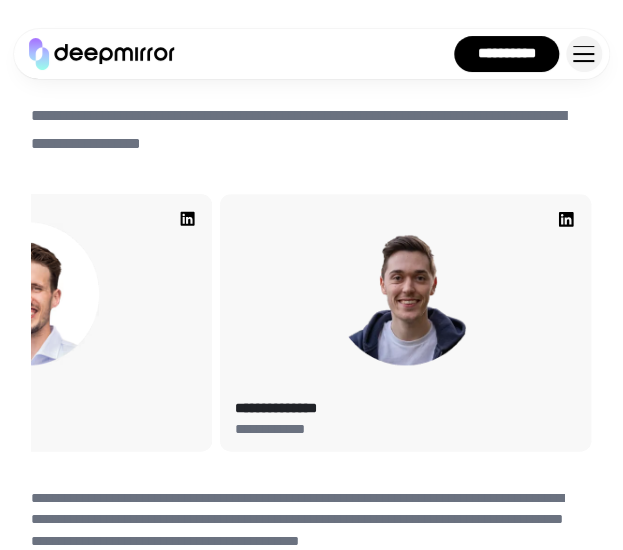 scroll, scrollTop: 6056, scrollLeft: 0, axis: vertical 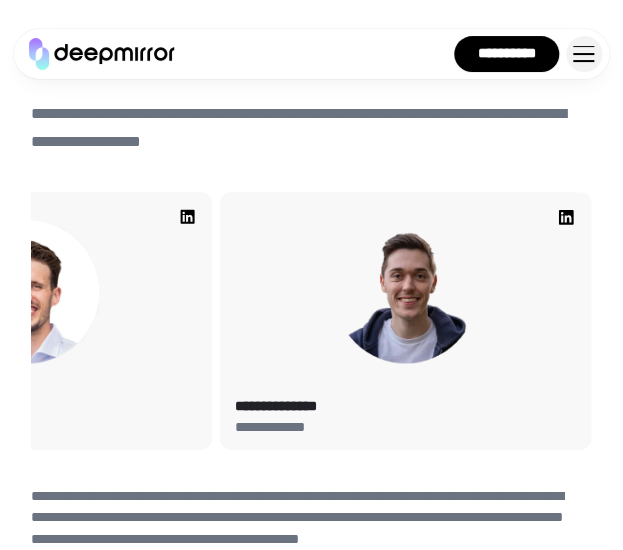click at bounding box center [584, 54] 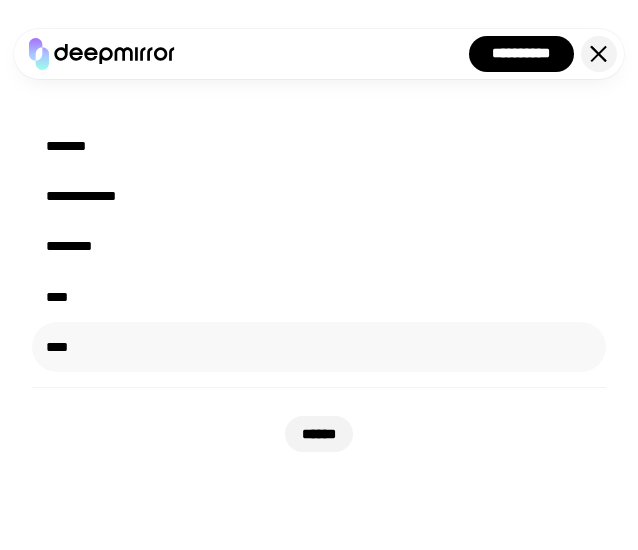 click on "****" at bounding box center (319, 347) 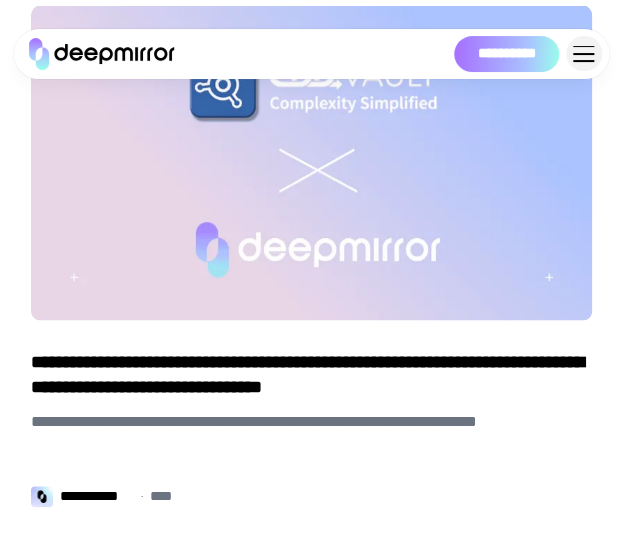scroll, scrollTop: 92, scrollLeft: 0, axis: vertical 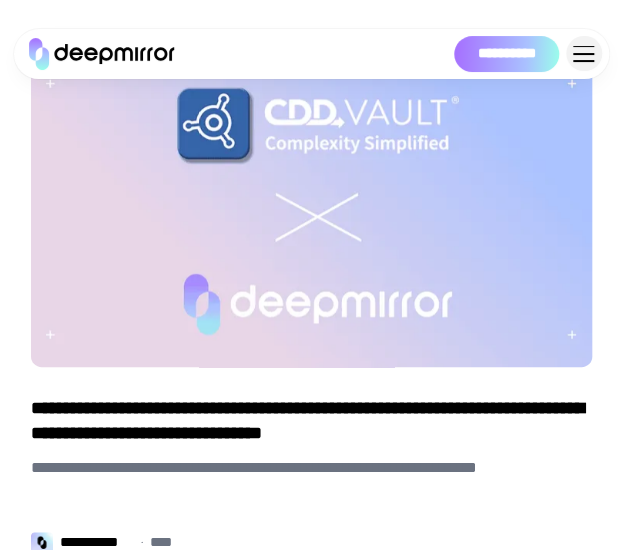 click at bounding box center (311, 209) 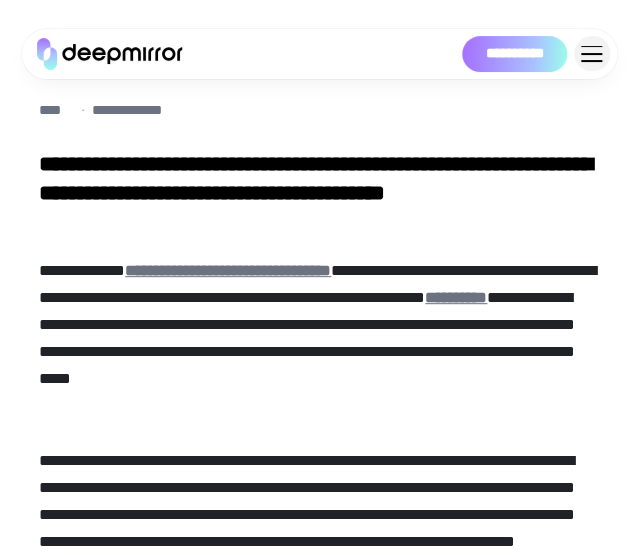 scroll, scrollTop: 0, scrollLeft: 0, axis: both 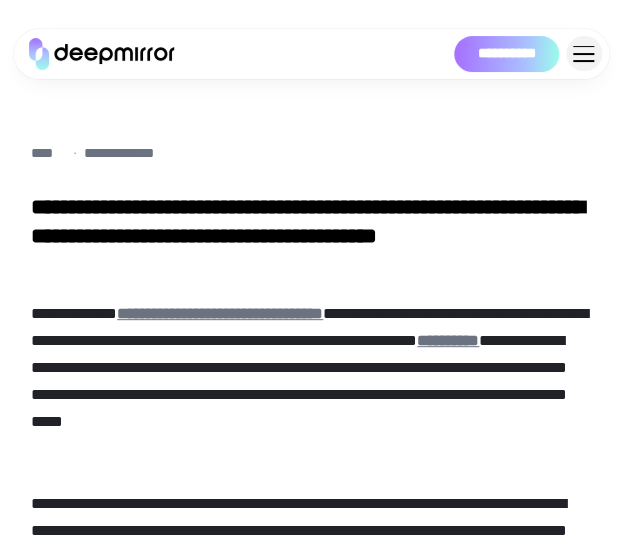 click at bounding box center (584, 54) 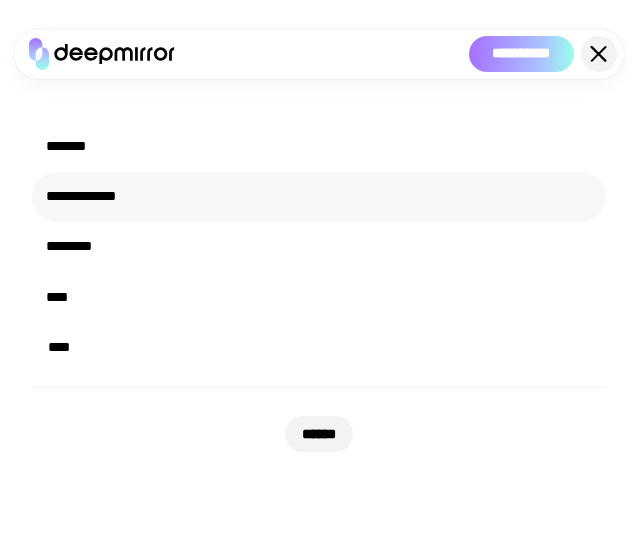 click on "**********" at bounding box center (319, 197) 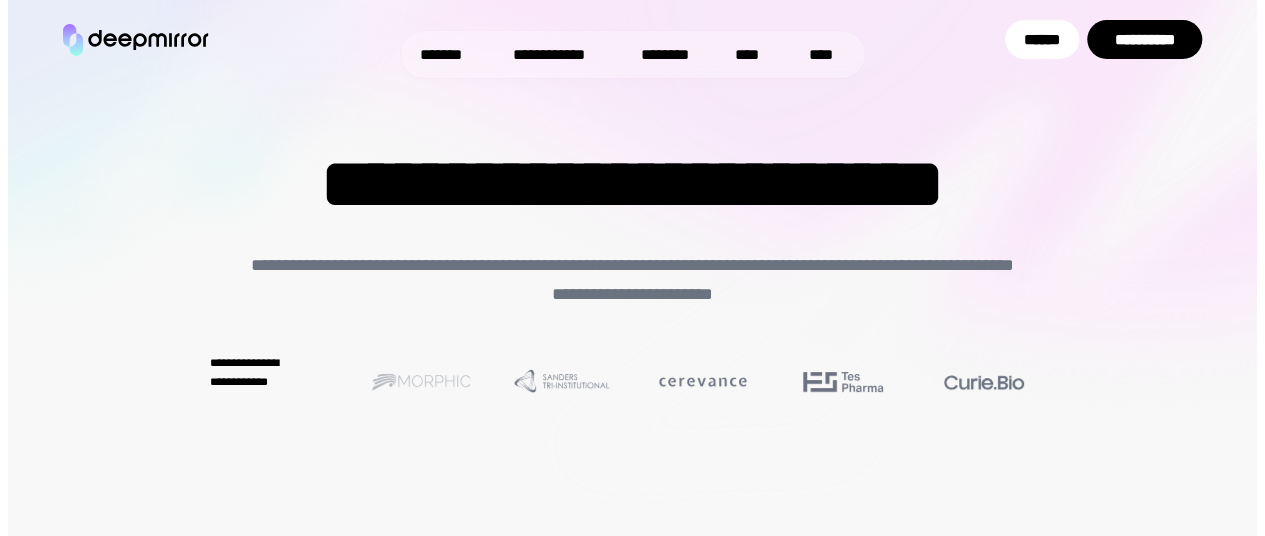 scroll, scrollTop: 0, scrollLeft: 0, axis: both 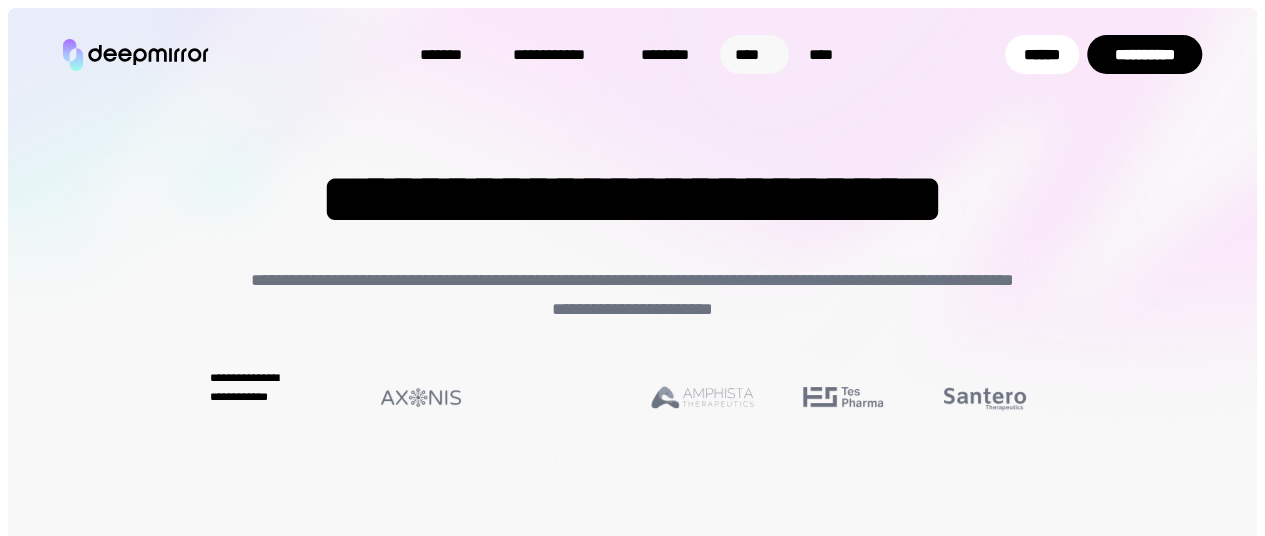 click on "****" at bounding box center [755, 54] 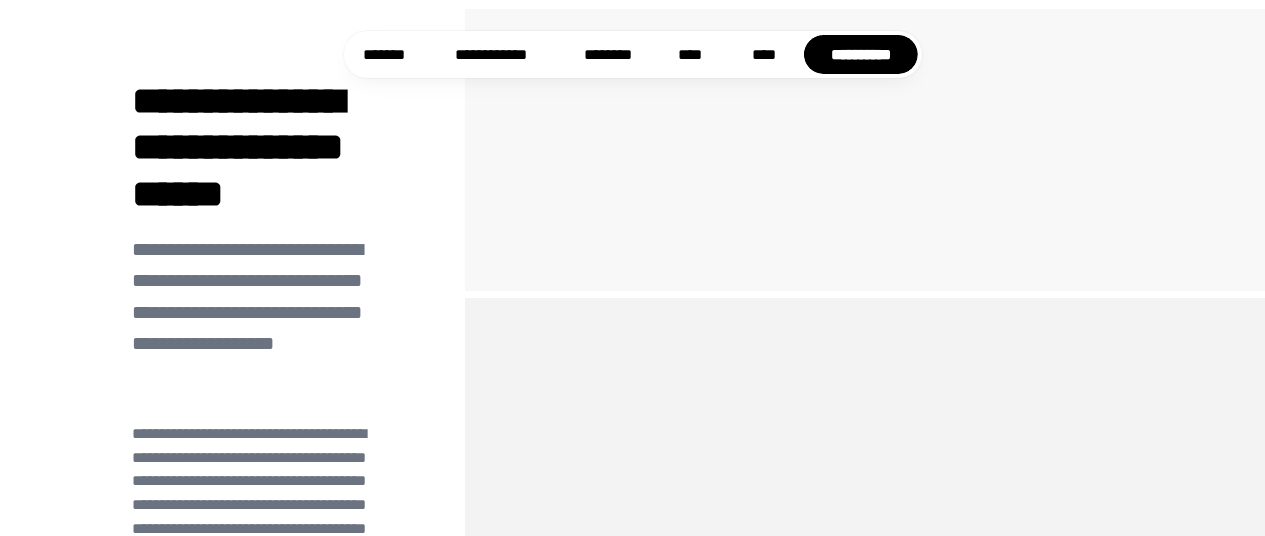 scroll, scrollTop: 5207, scrollLeft: 0, axis: vertical 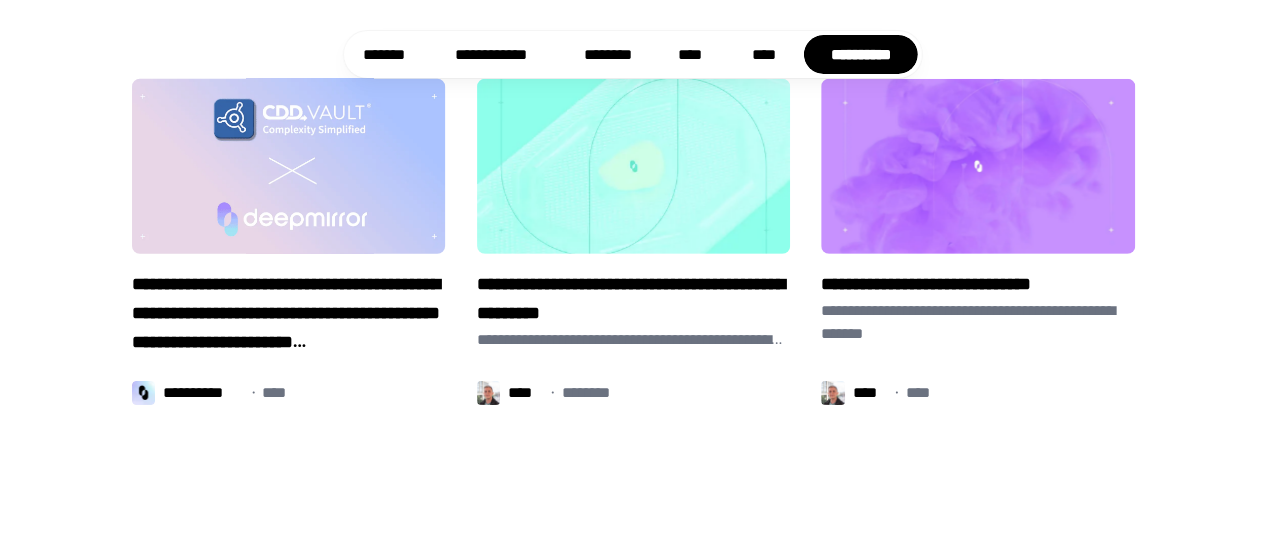 click on "**********" at bounding box center [288, 314] 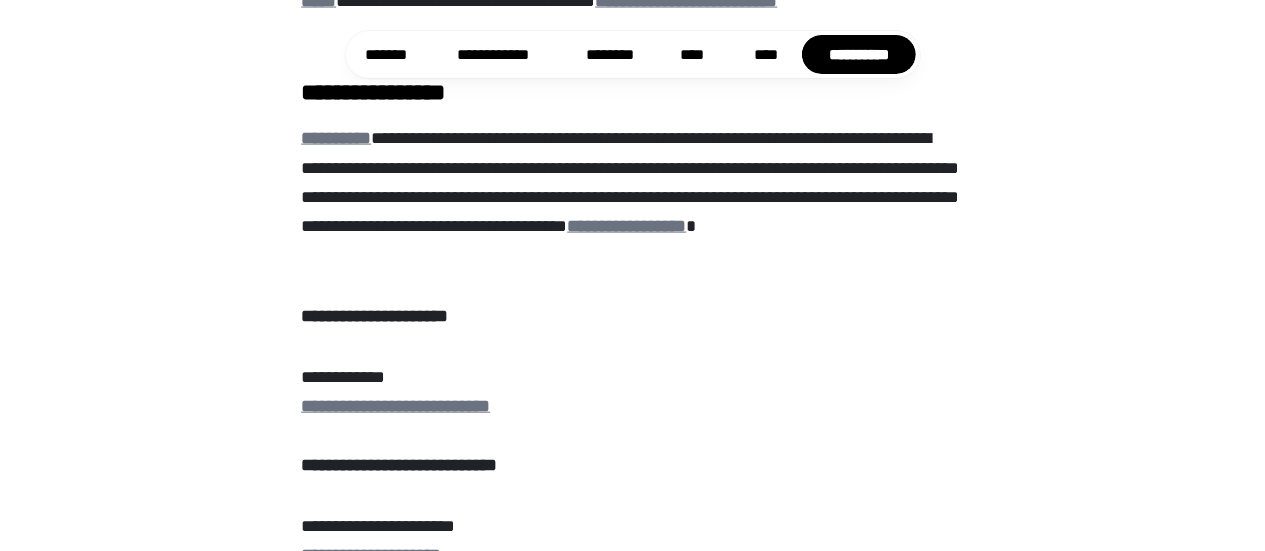 scroll, scrollTop: 2200, scrollLeft: 0, axis: vertical 